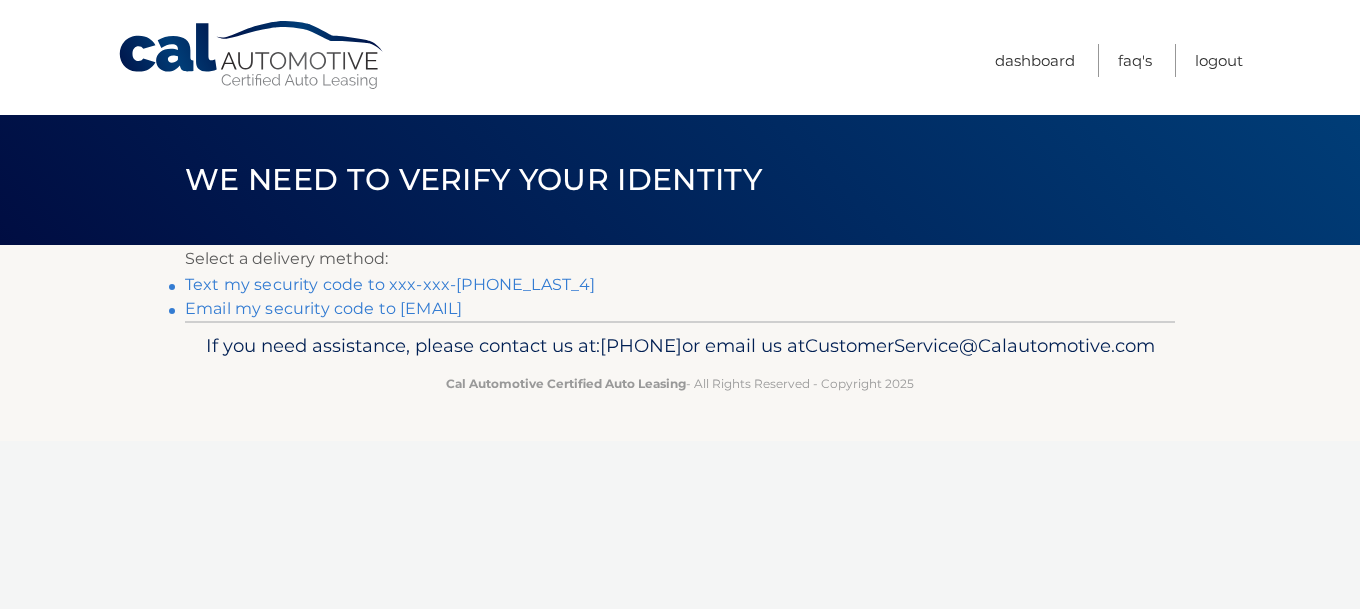 scroll, scrollTop: 0, scrollLeft: 0, axis: both 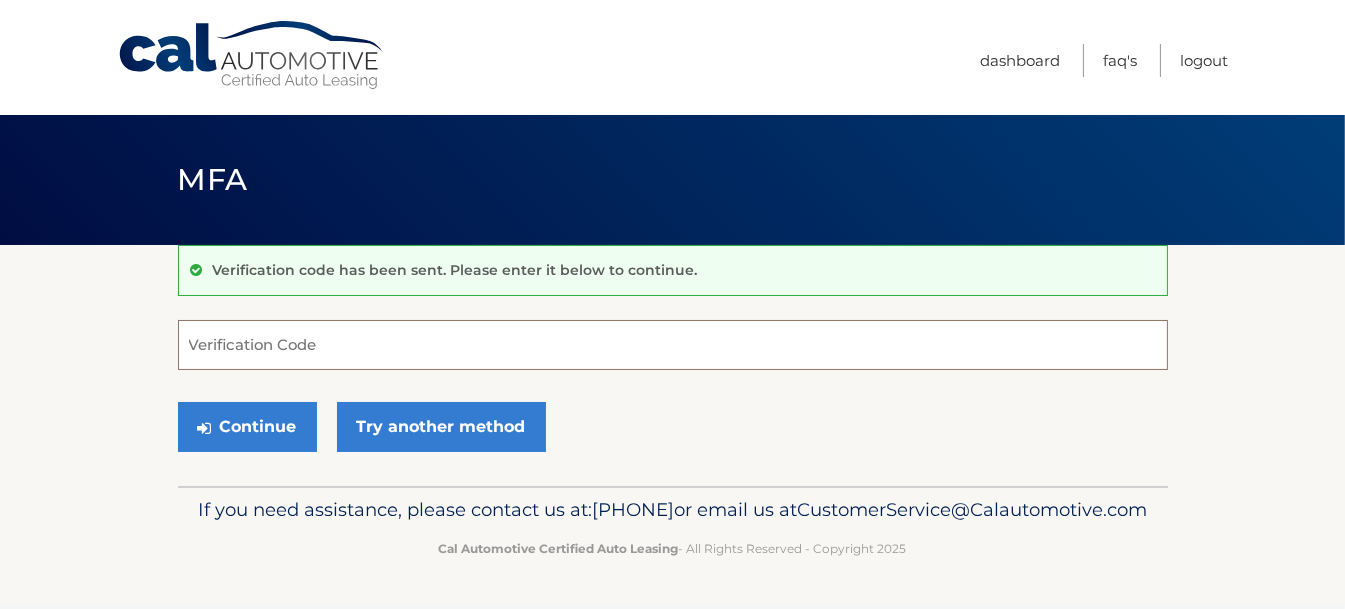 click on "Verification Code" at bounding box center (673, 345) 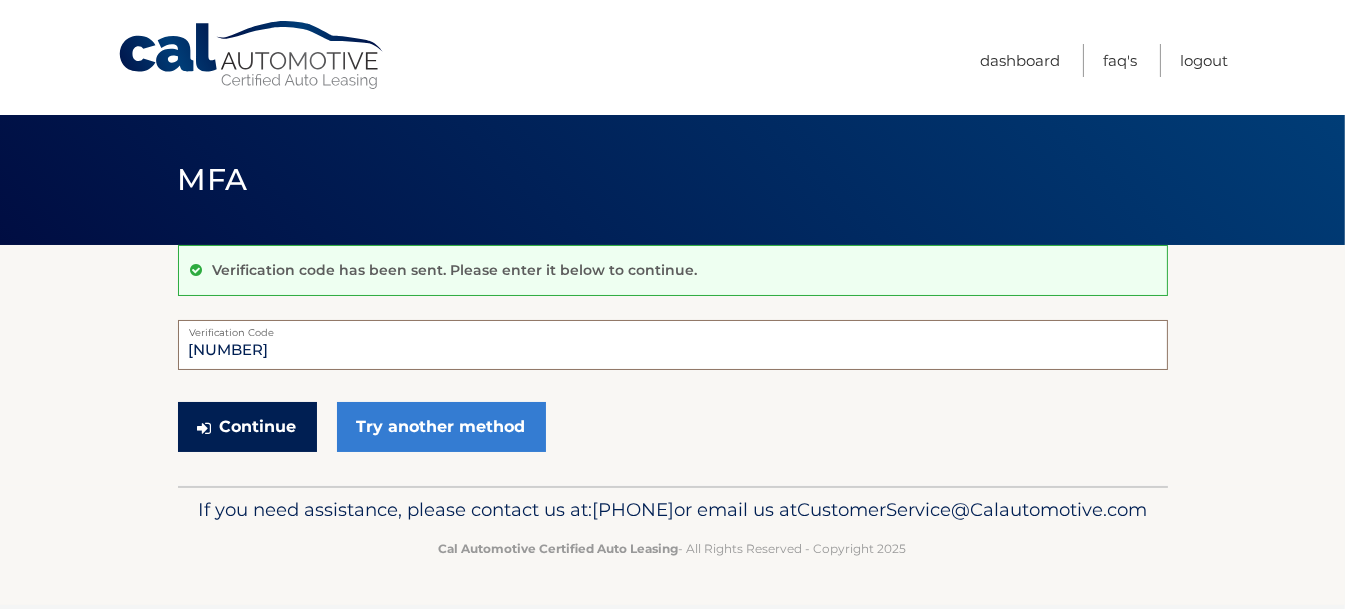 type on "130607" 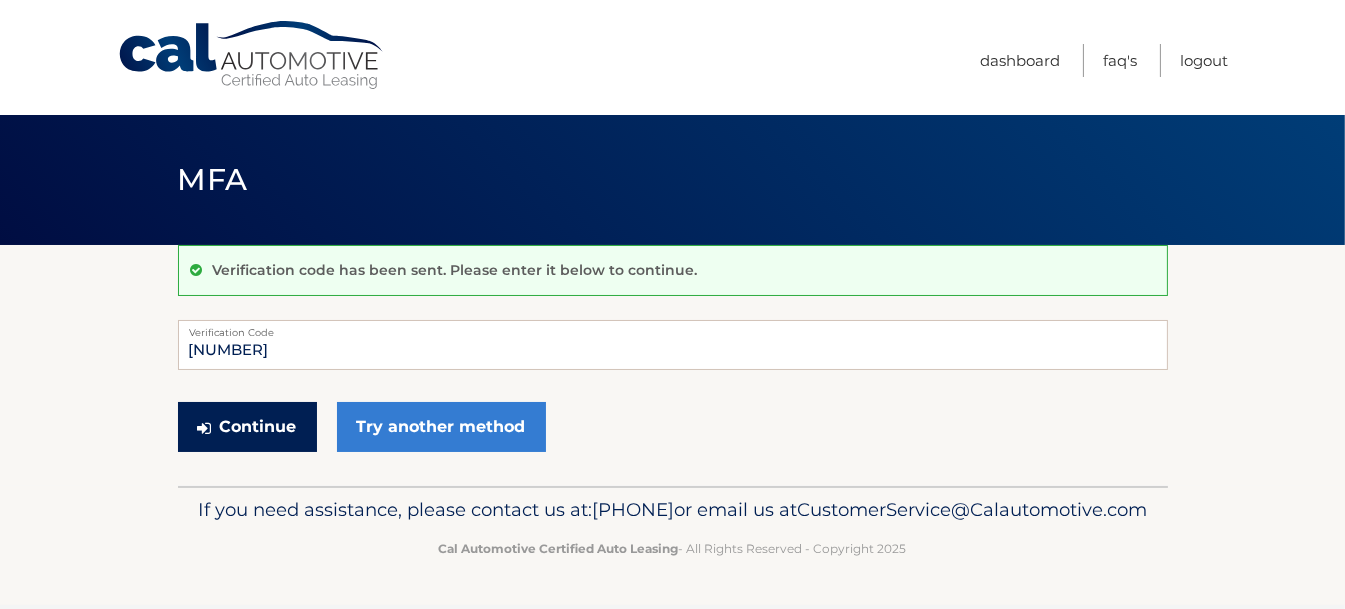 click on "Continue" at bounding box center [247, 427] 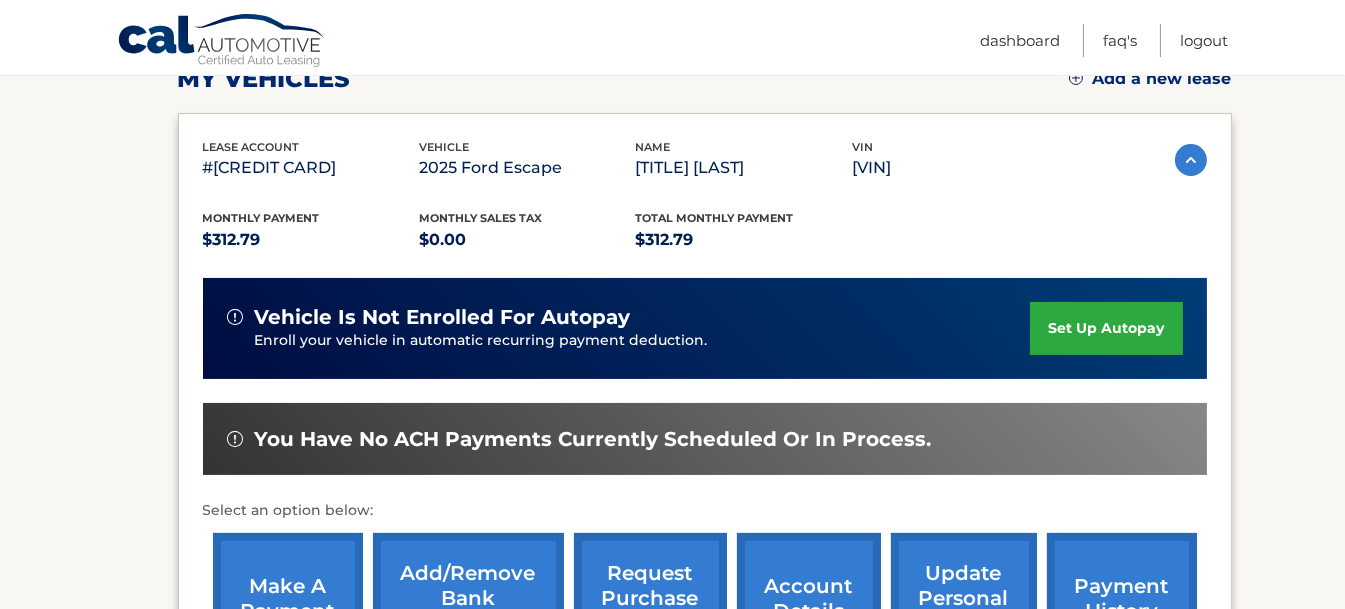 scroll, scrollTop: 400, scrollLeft: 0, axis: vertical 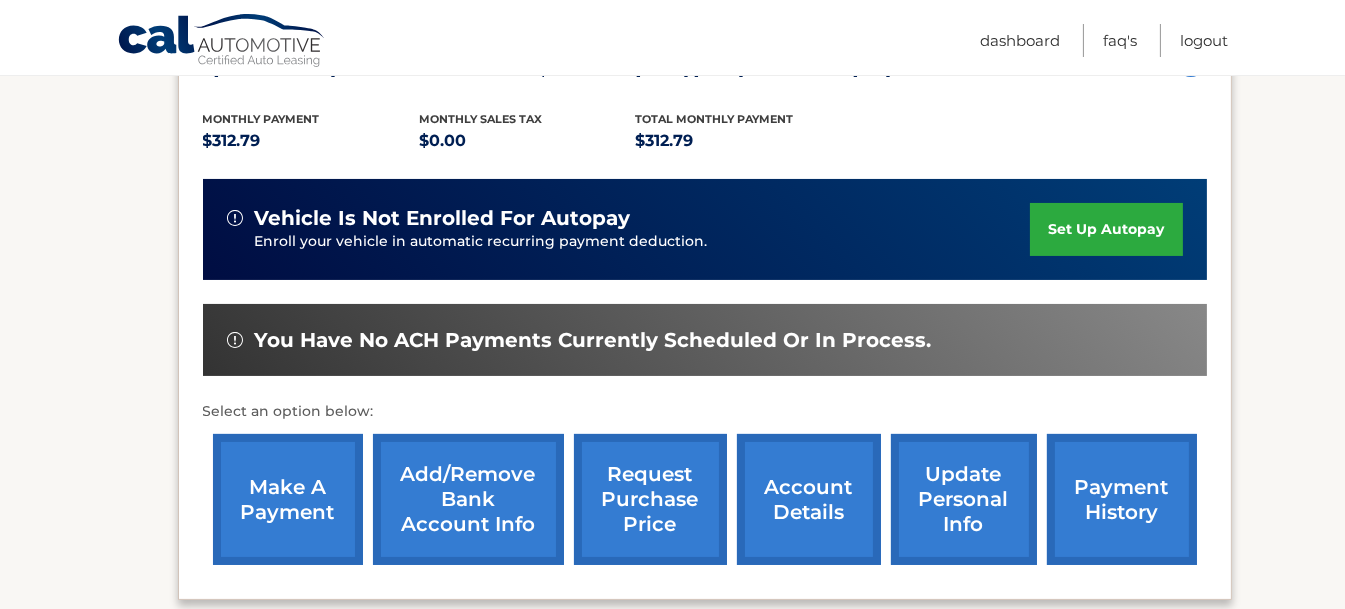 click on "make a payment" at bounding box center [288, 499] 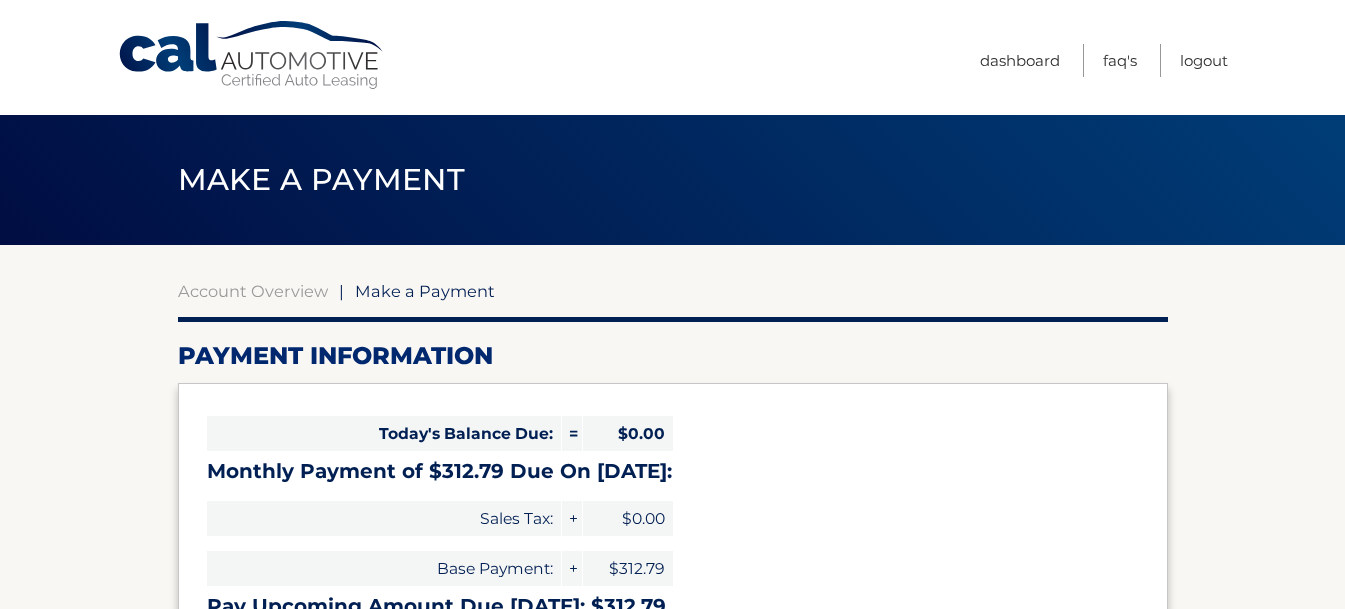 scroll, scrollTop: 0, scrollLeft: 0, axis: both 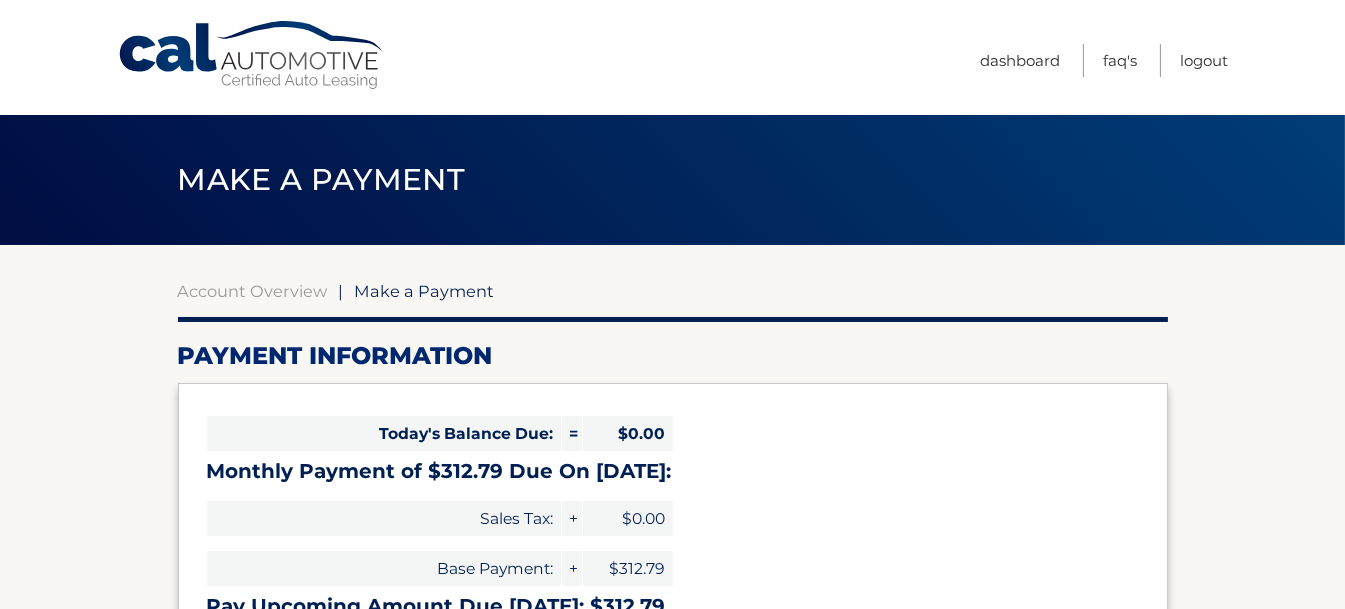 select on "NTQwNGI4YWQtZGFiOS00Nzg3LWIyYTQtNjIxYjZlNWIwZGRj" 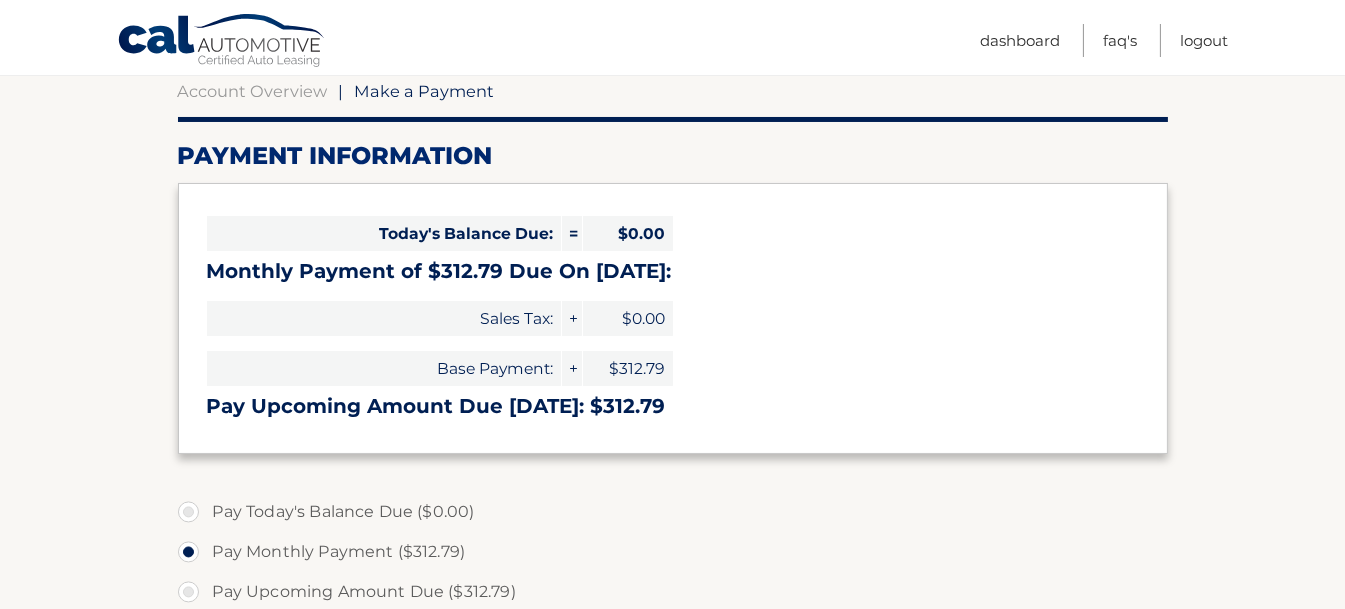 scroll, scrollTop: 300, scrollLeft: 0, axis: vertical 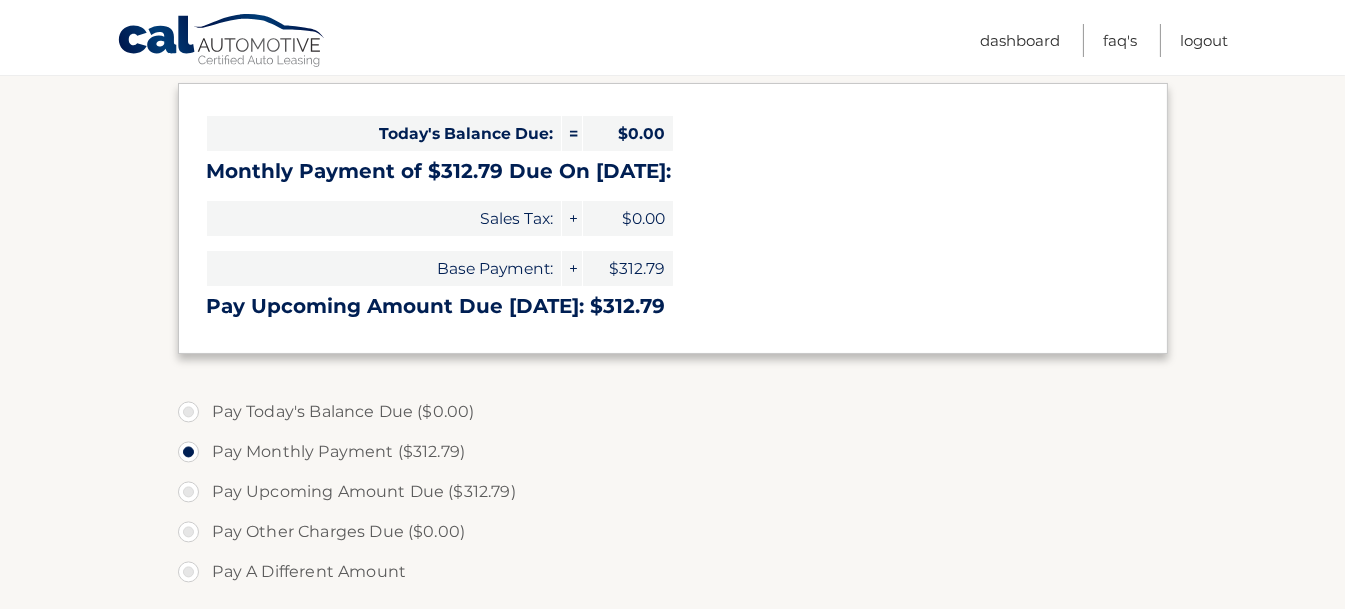 click on "Pay A Different Amount" at bounding box center (673, 572) 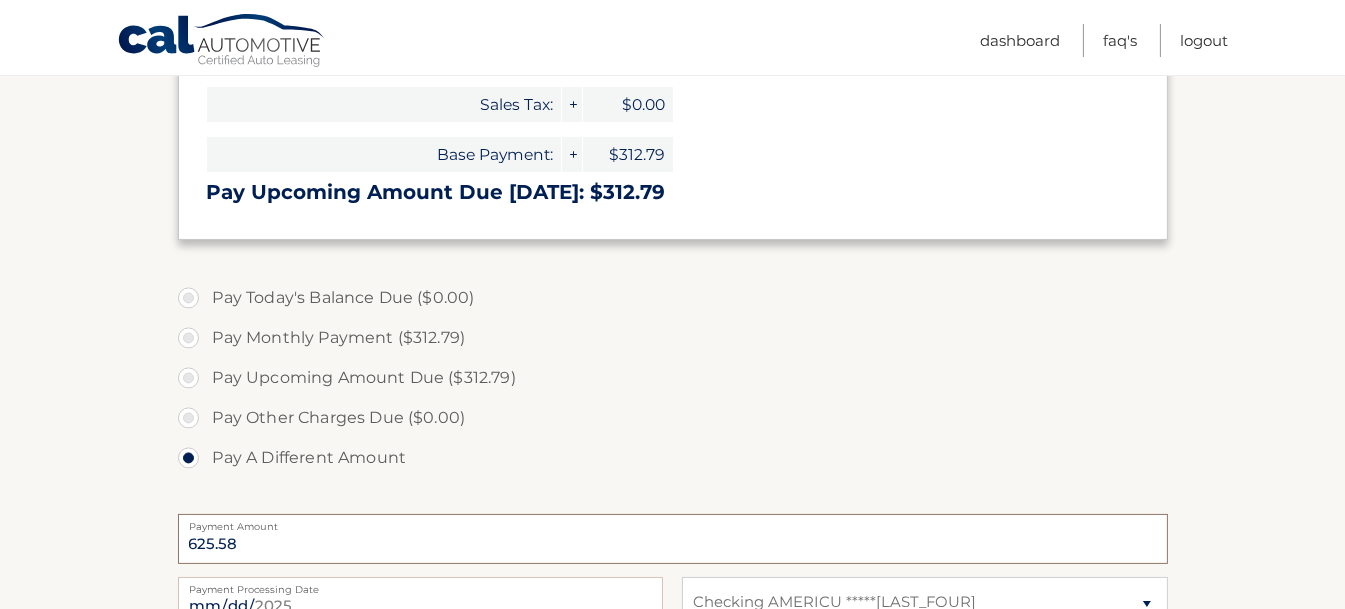 scroll, scrollTop: 417, scrollLeft: 0, axis: vertical 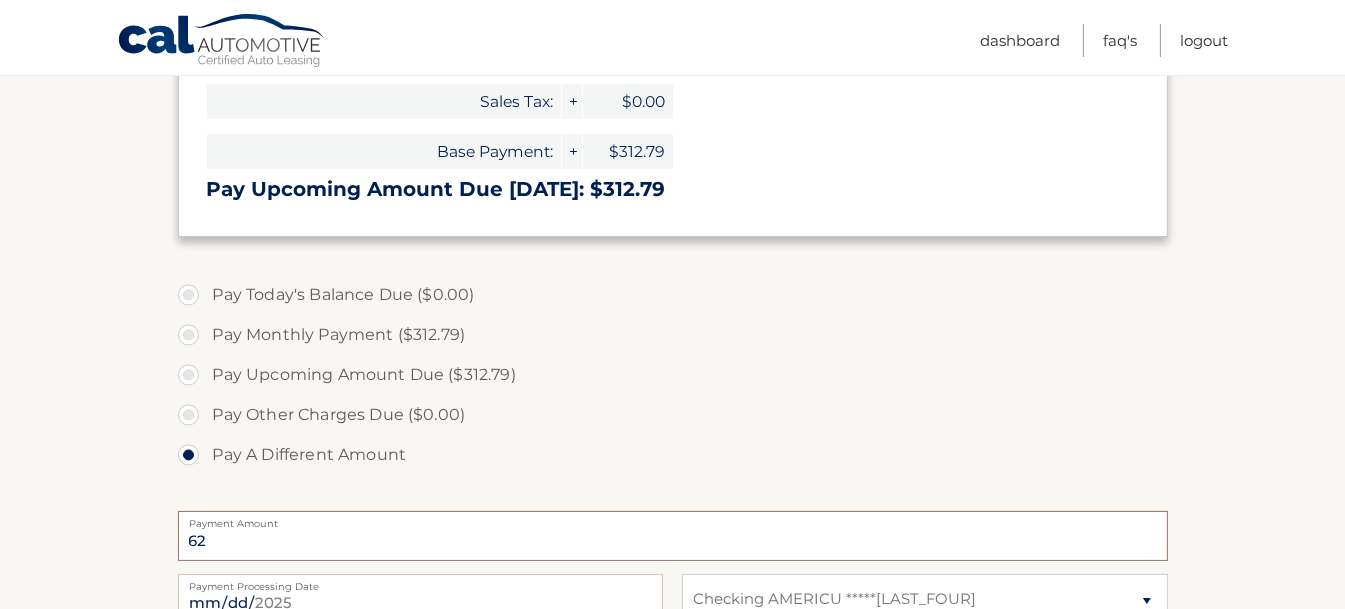 type on "6" 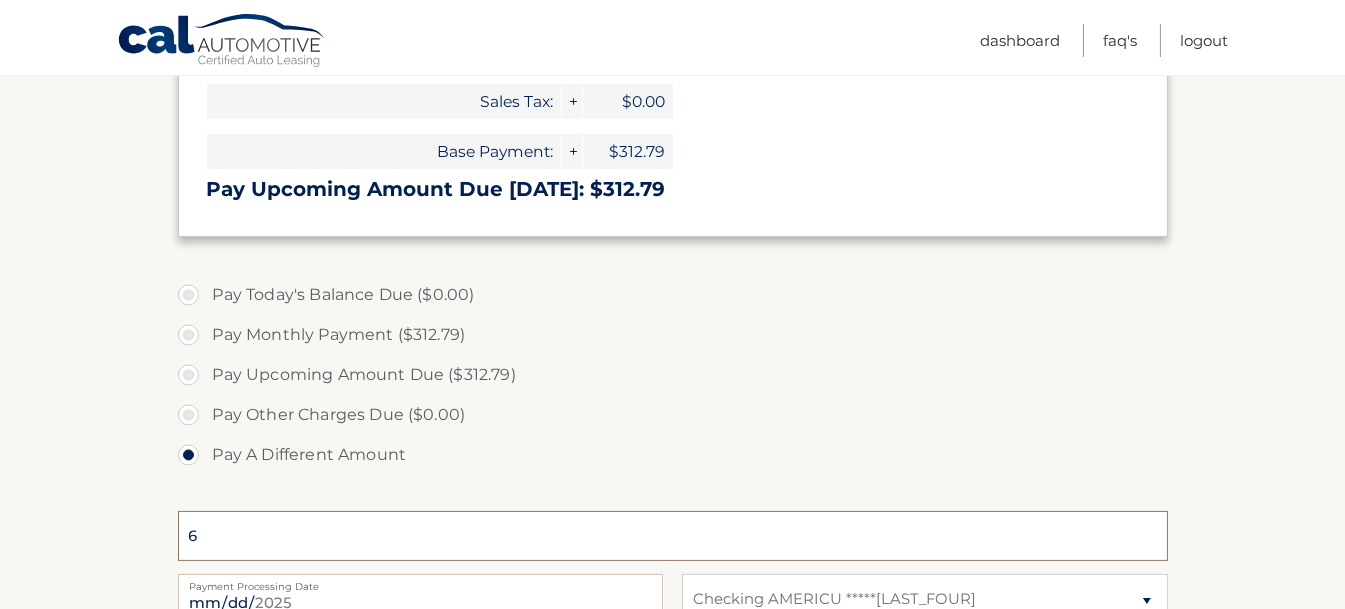 type 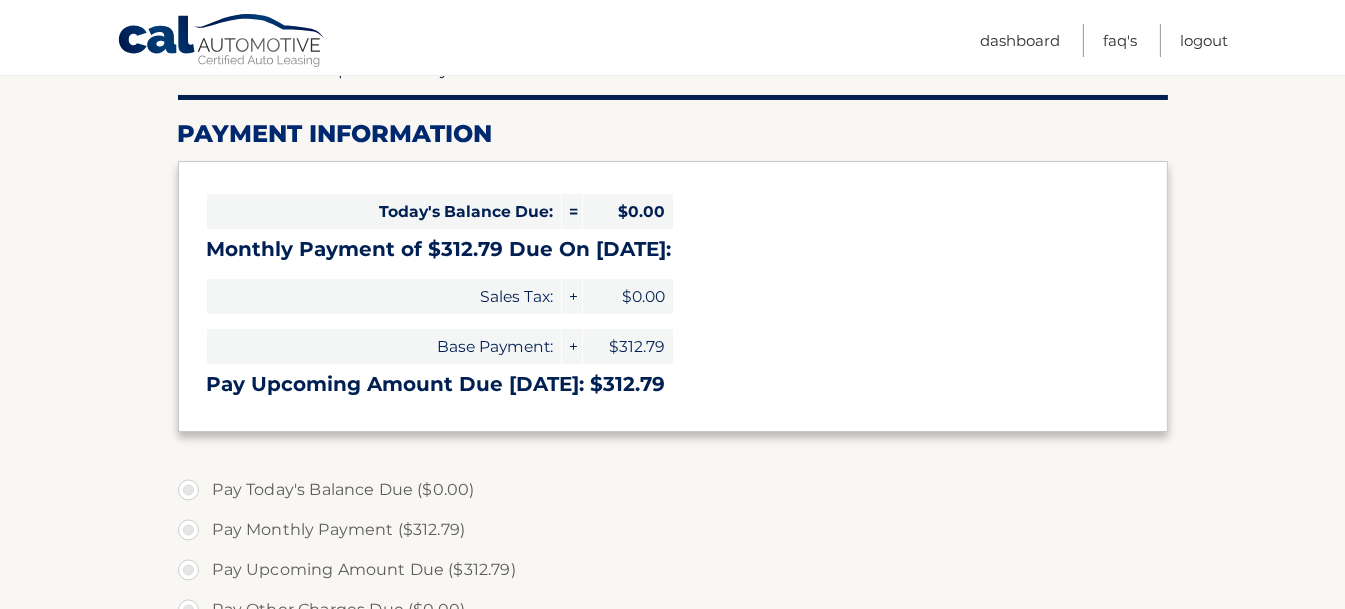 scroll, scrollTop: 17, scrollLeft: 0, axis: vertical 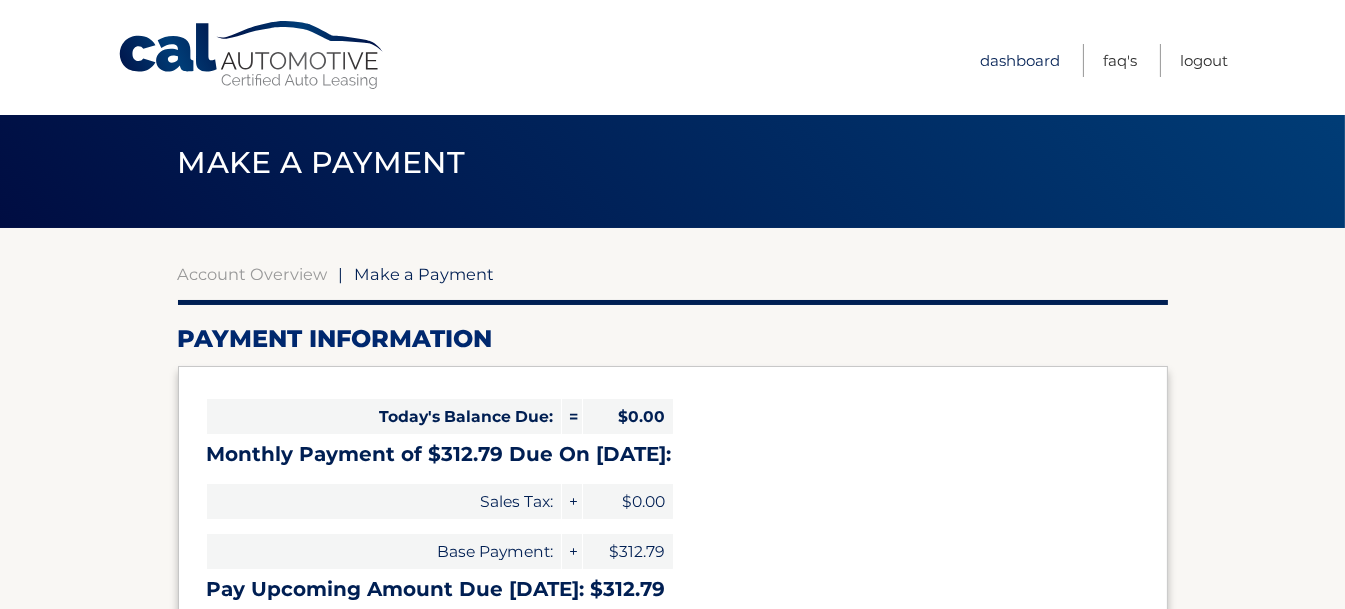 click on "Dashboard" at bounding box center [1020, 60] 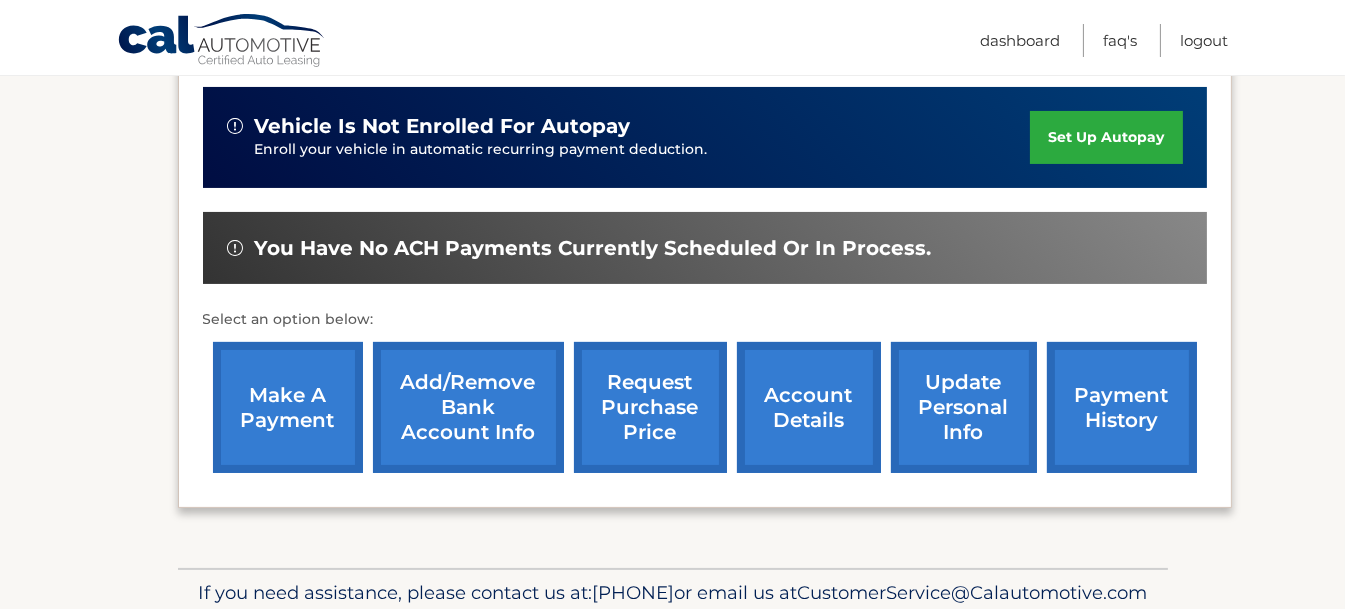 scroll, scrollTop: 499, scrollLeft: 0, axis: vertical 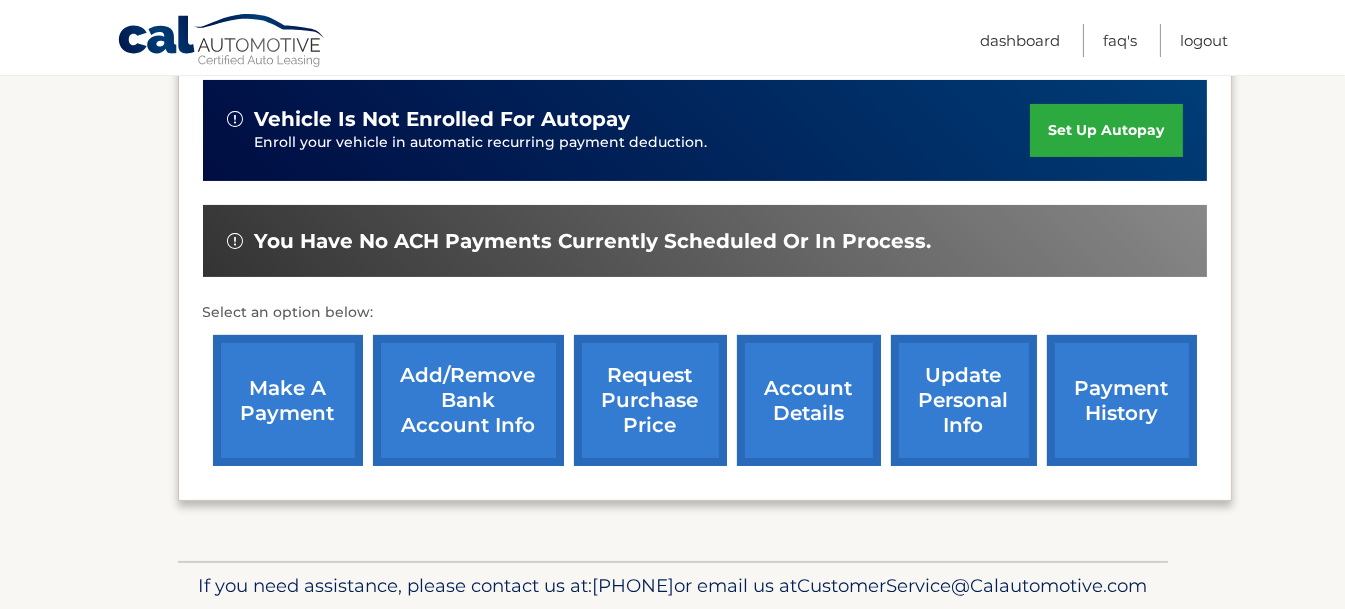 click on "account details" at bounding box center (809, 400) 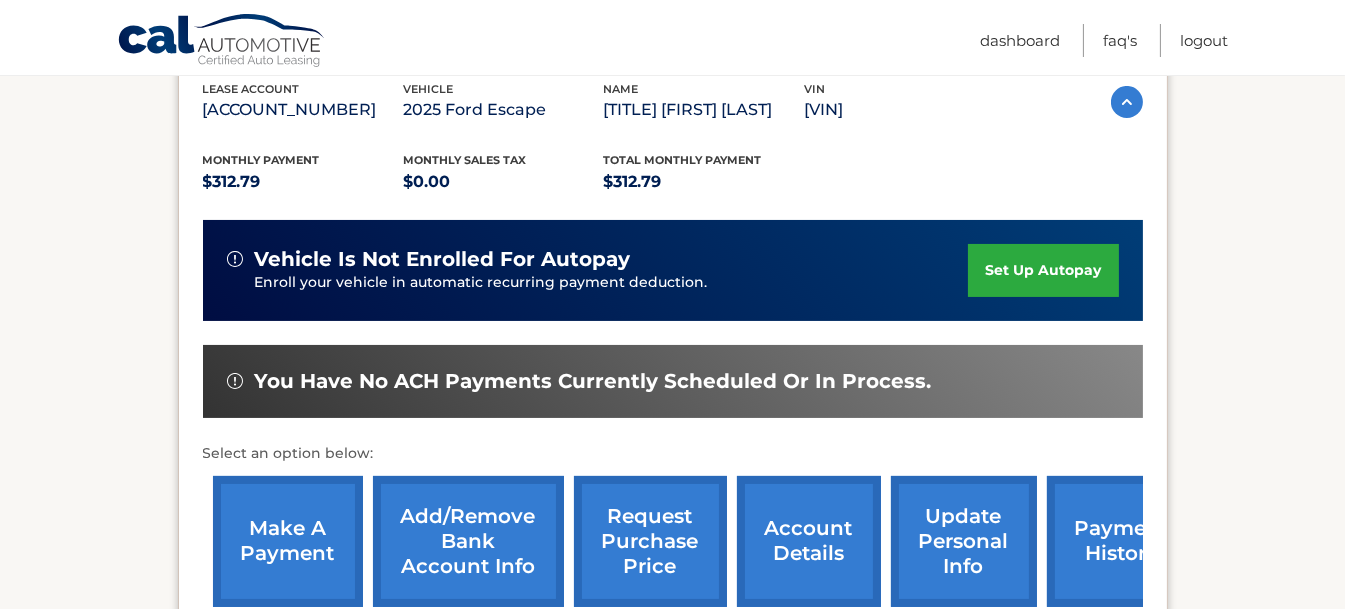 scroll, scrollTop: 499, scrollLeft: 0, axis: vertical 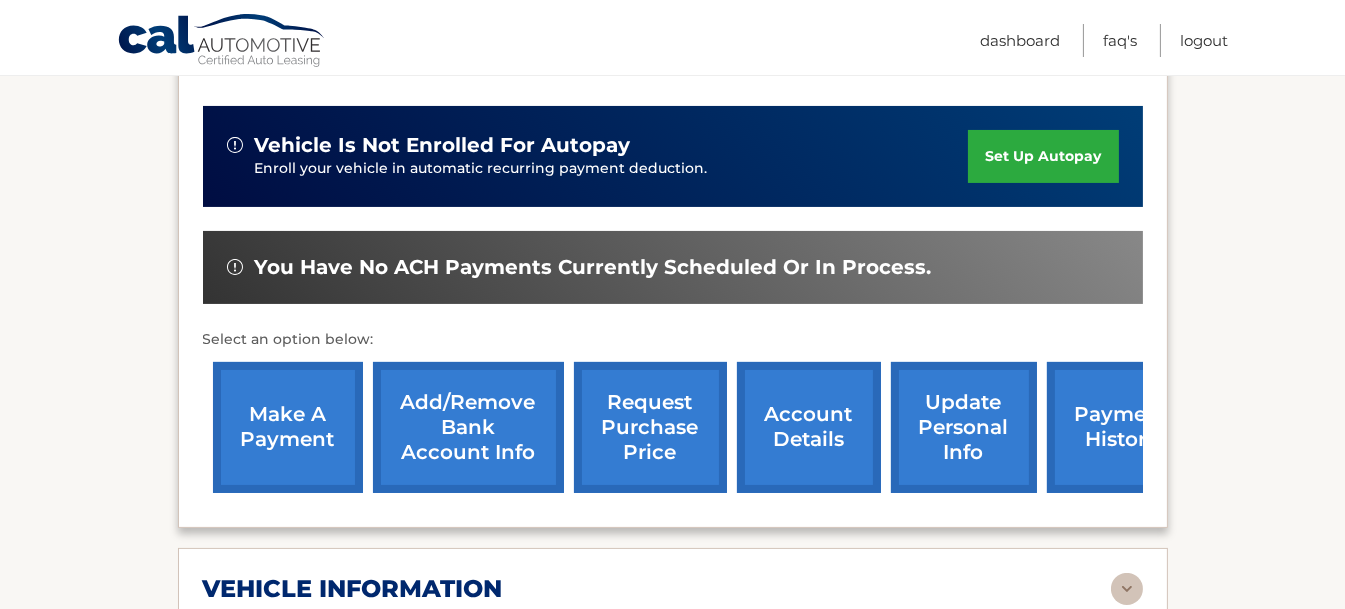 click on "update personal info" at bounding box center [964, 427] 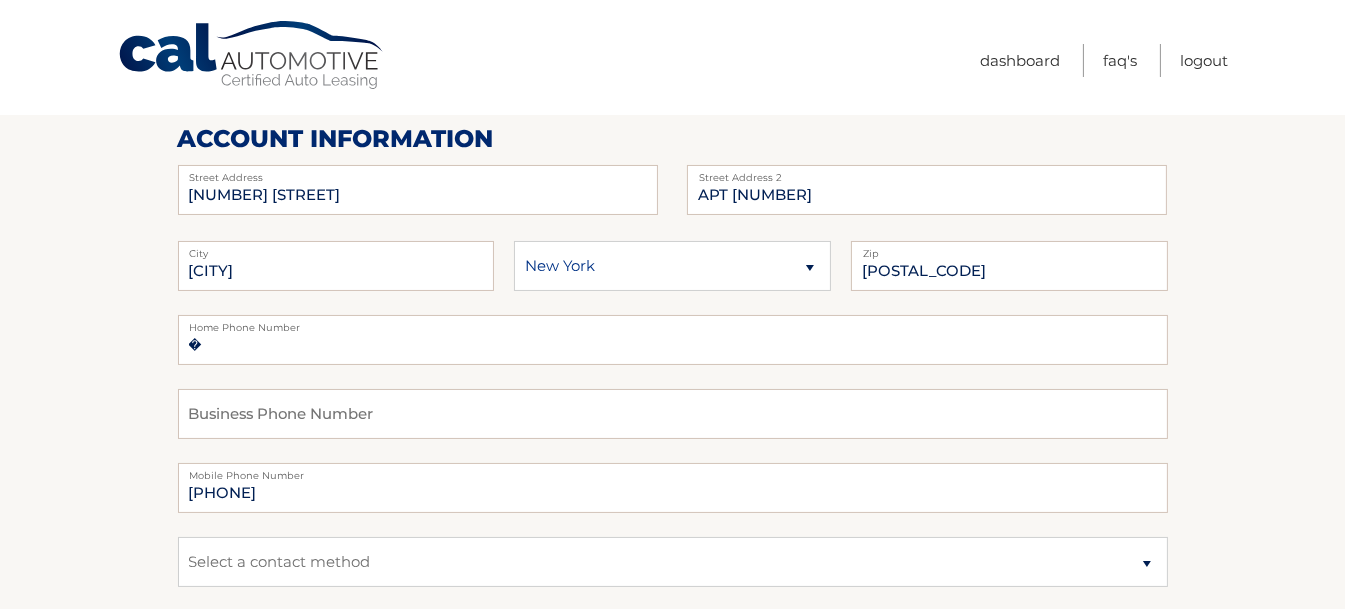 scroll, scrollTop: 0, scrollLeft: 0, axis: both 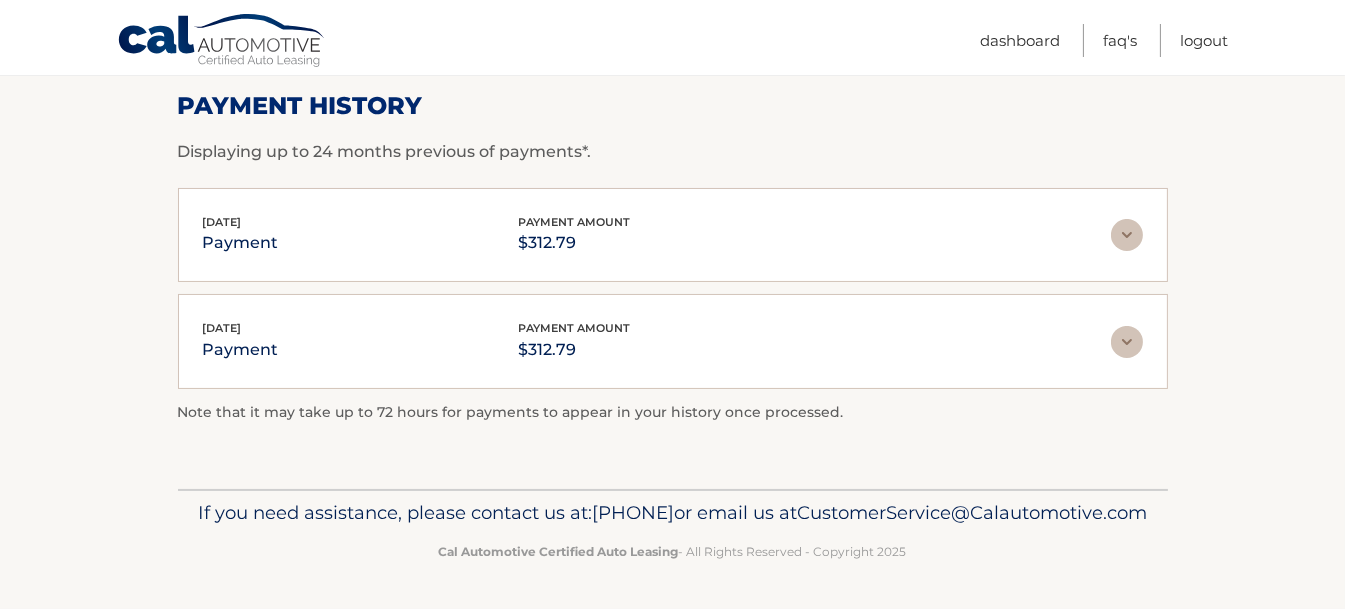 click at bounding box center [1127, 342] 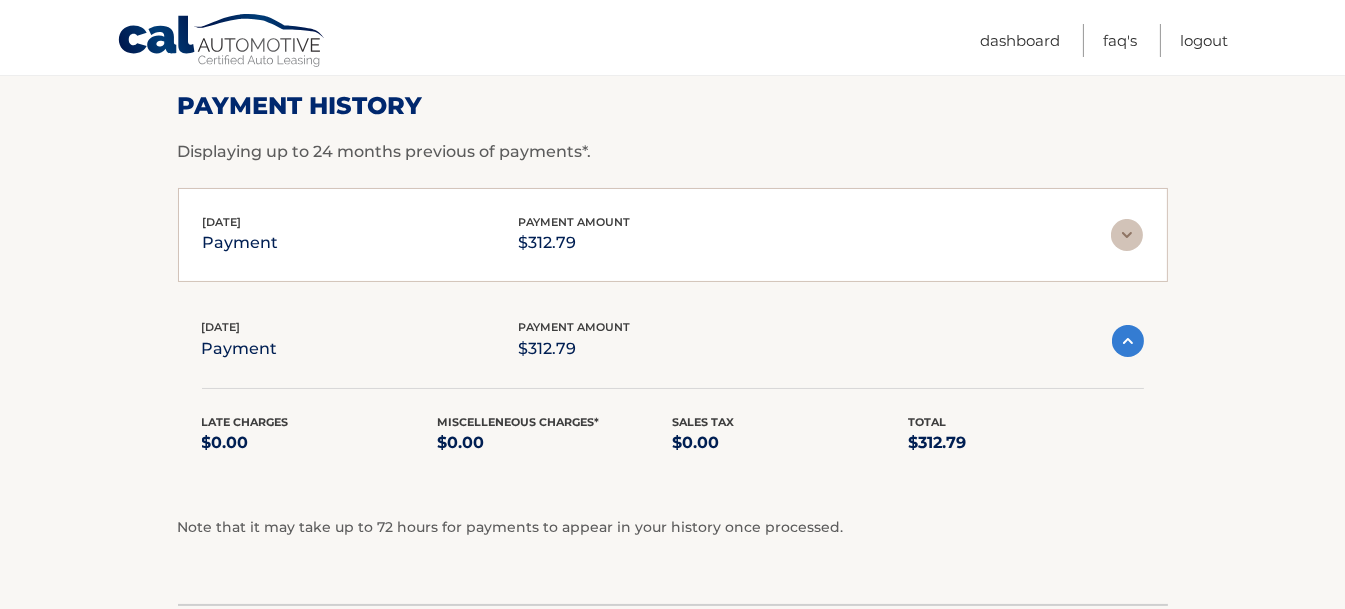 click at bounding box center (1128, 341) 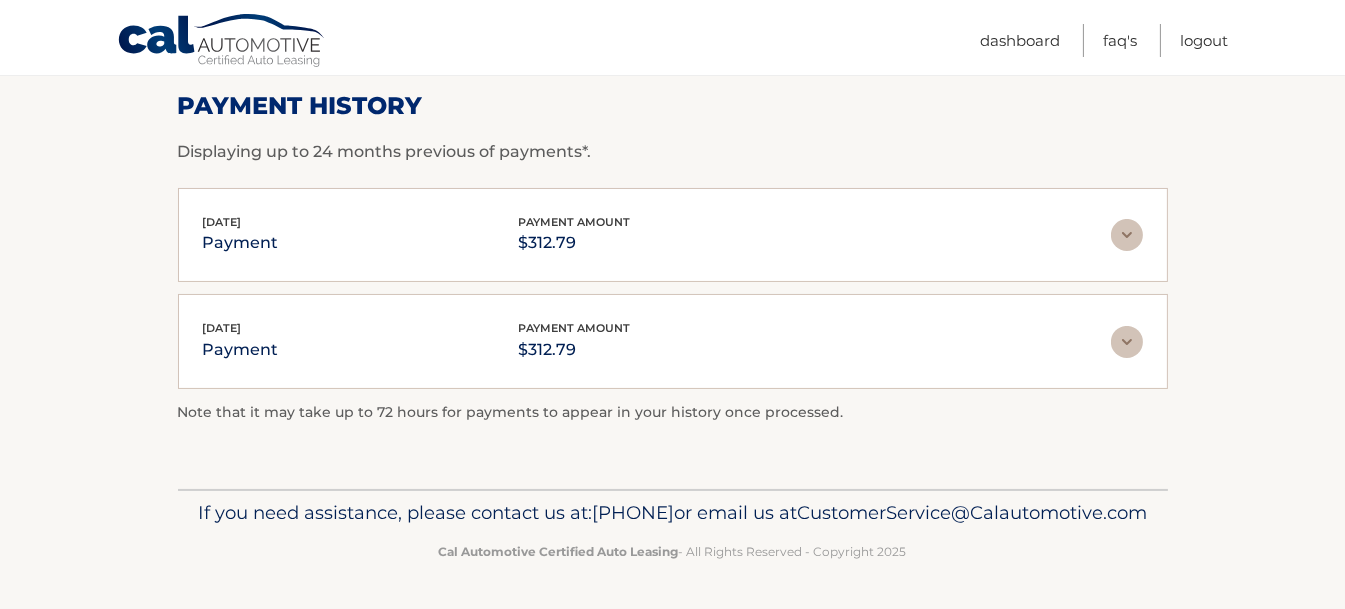 click at bounding box center (1127, 235) 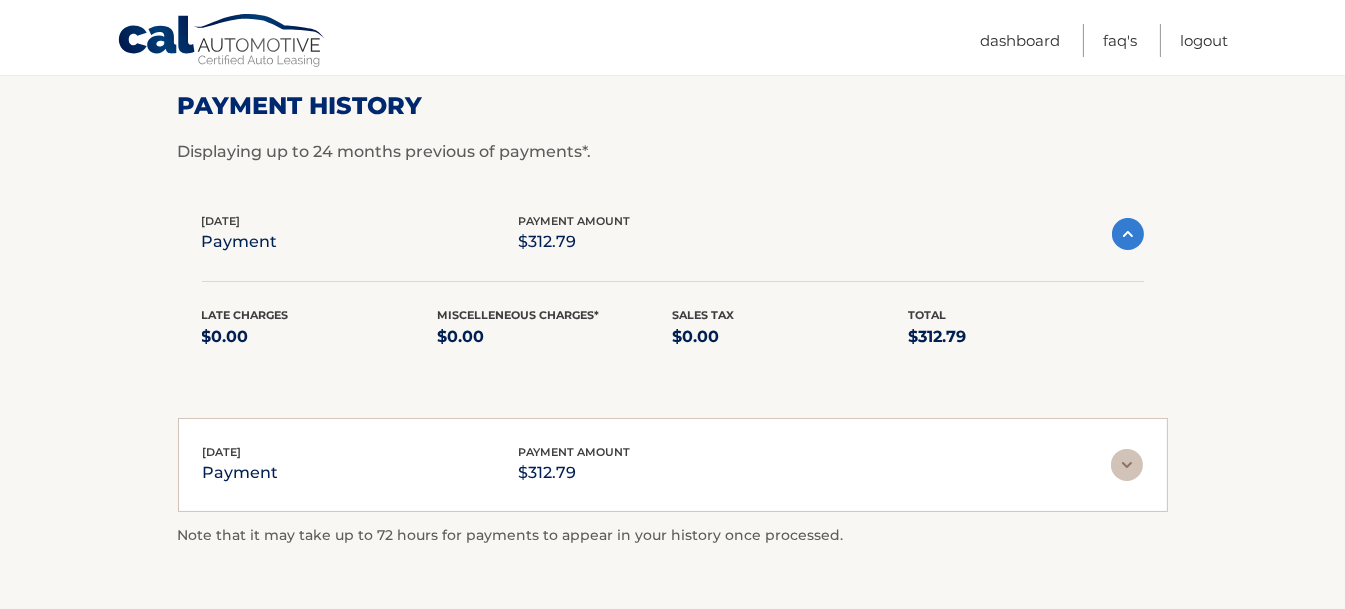 click at bounding box center (1128, 234) 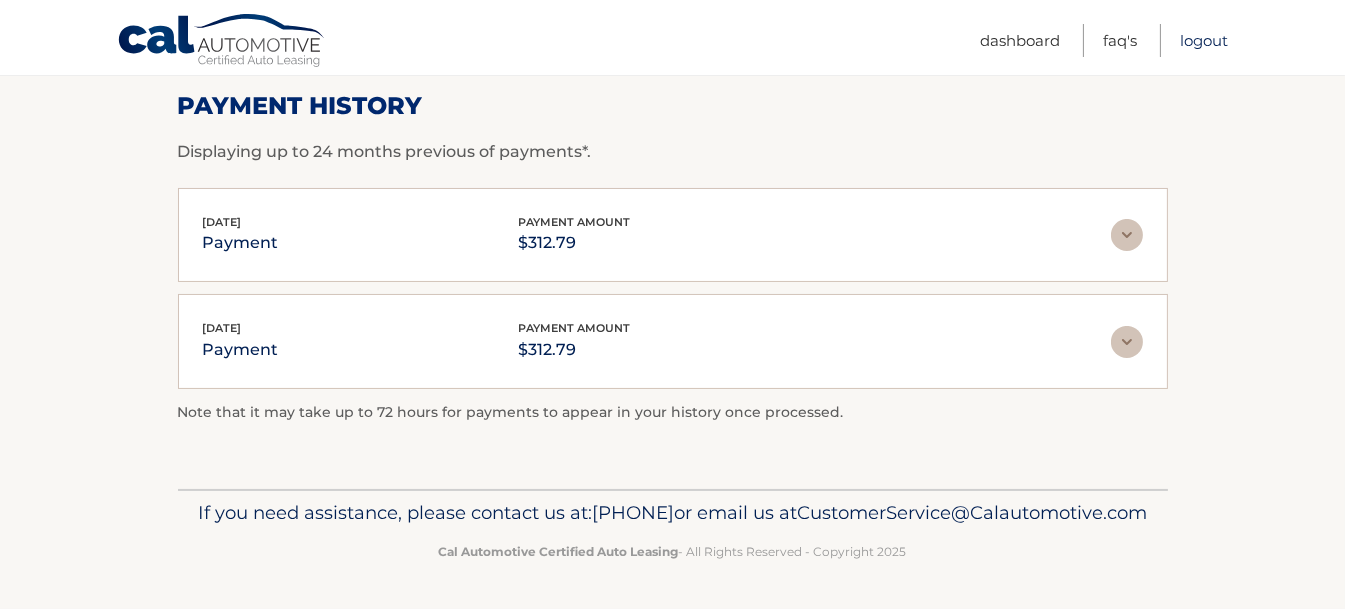 click on "Logout" at bounding box center [1204, 40] 